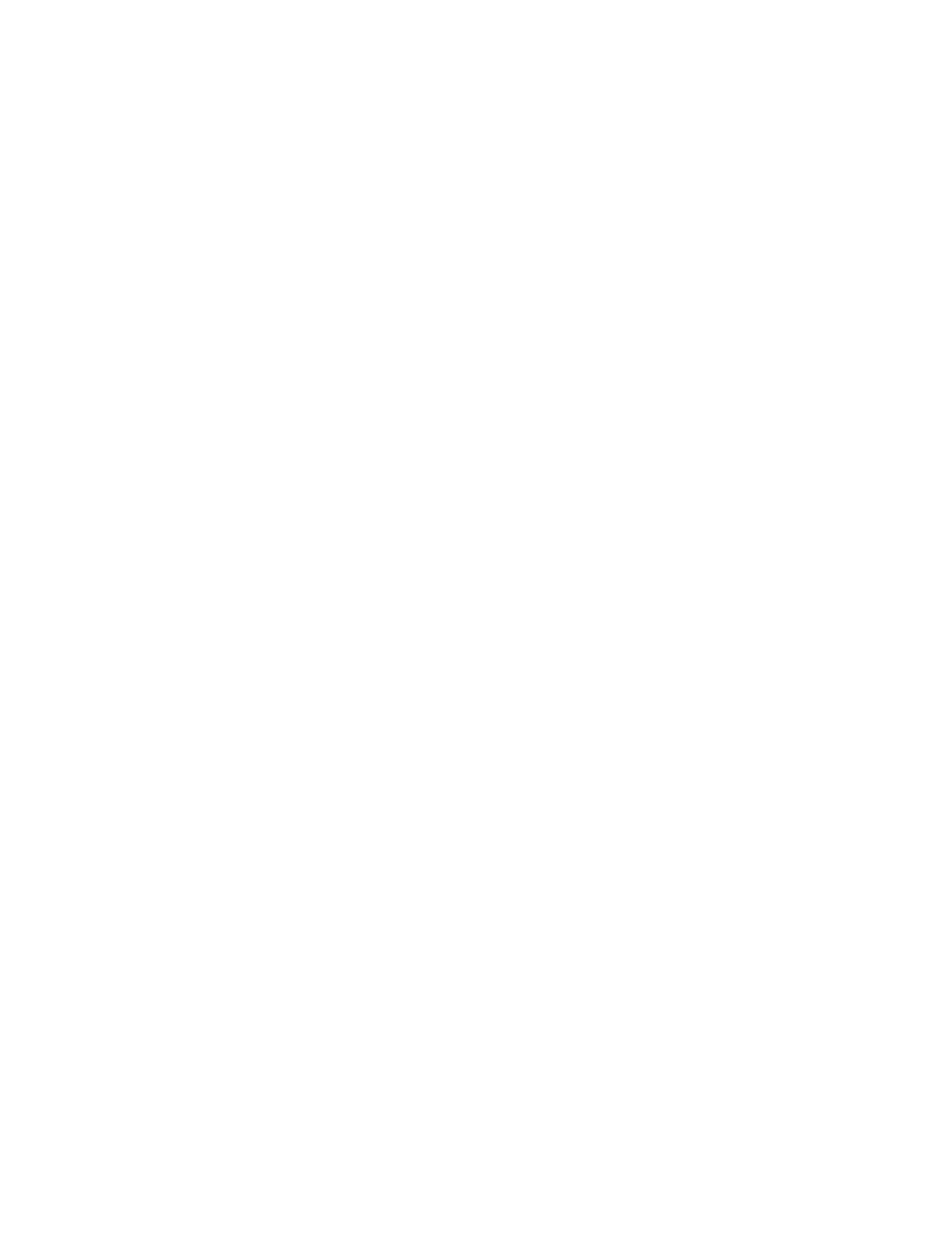 scroll, scrollTop: 0, scrollLeft: 0, axis: both 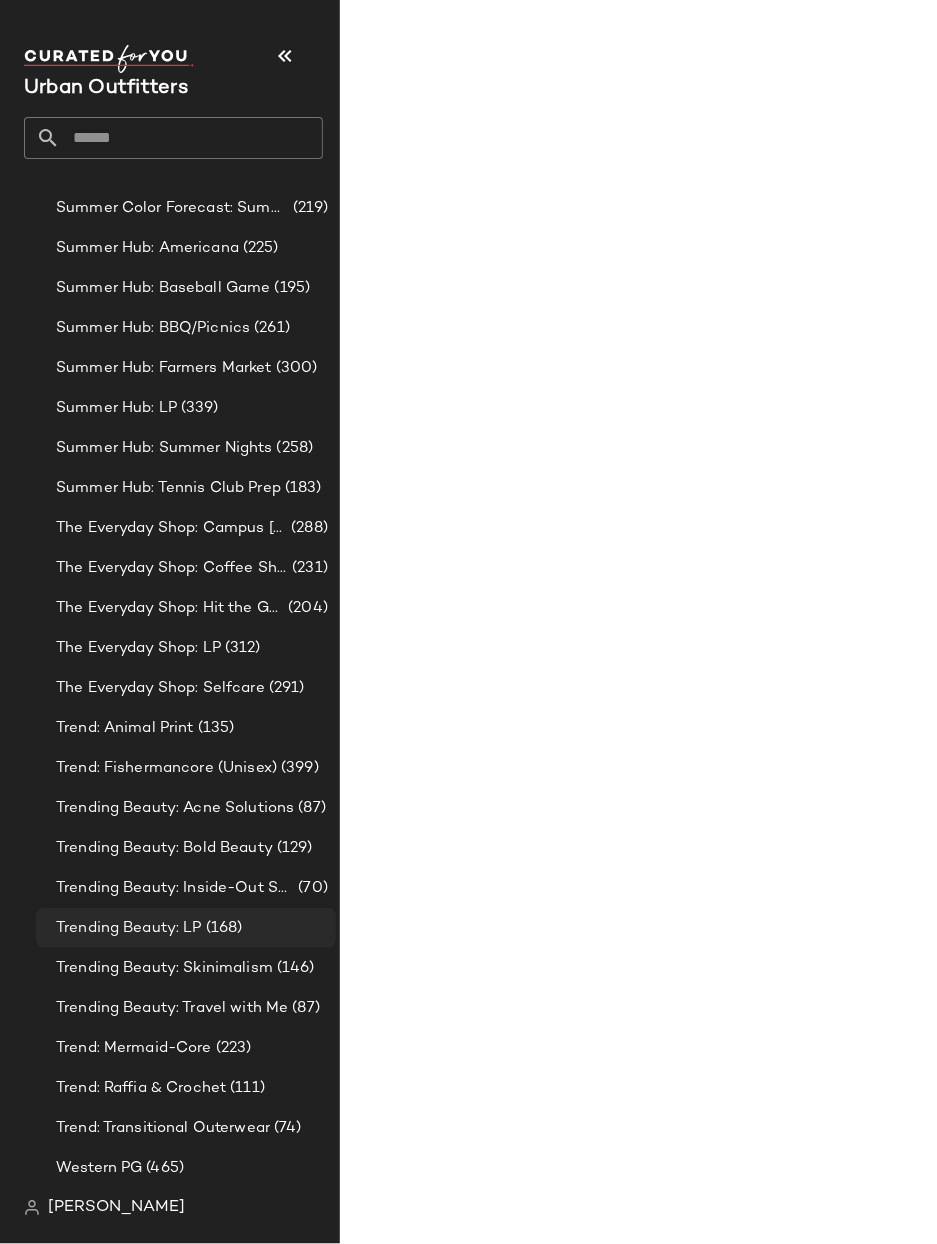 click on "Trending Beauty: LP" at bounding box center (129, 928) 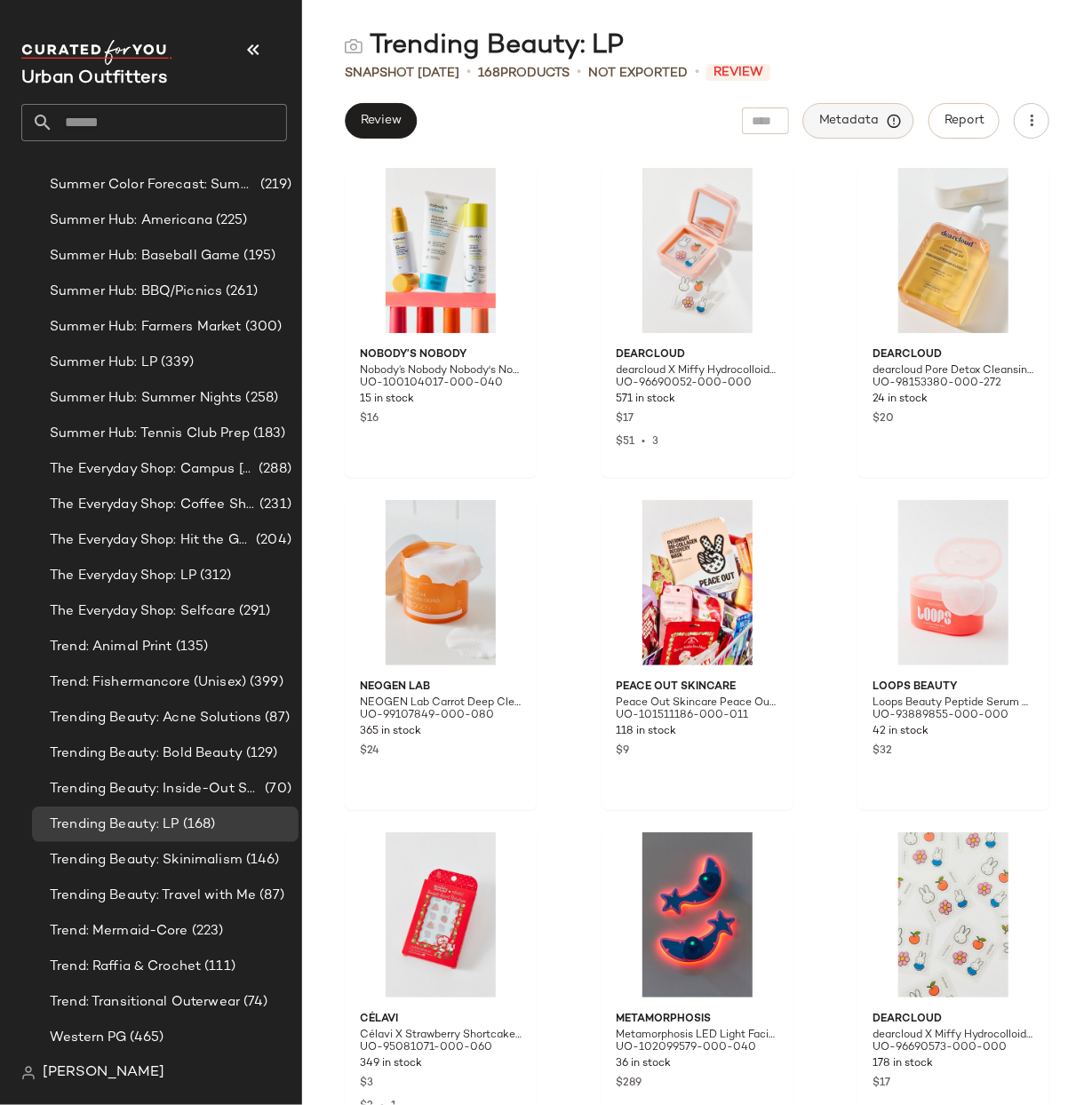 click on "Metadata" at bounding box center (858, 121) 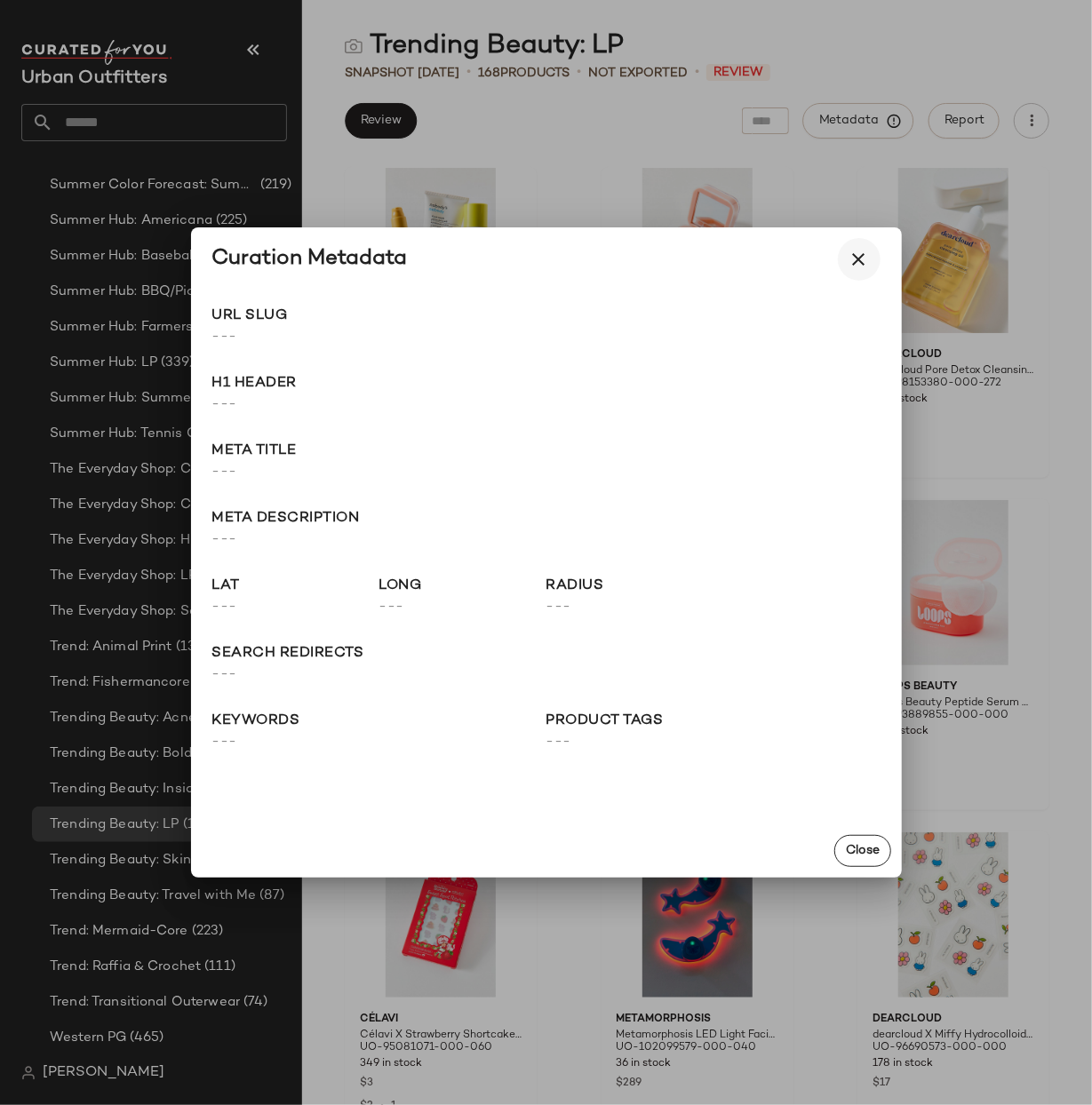 click at bounding box center (859, 259) 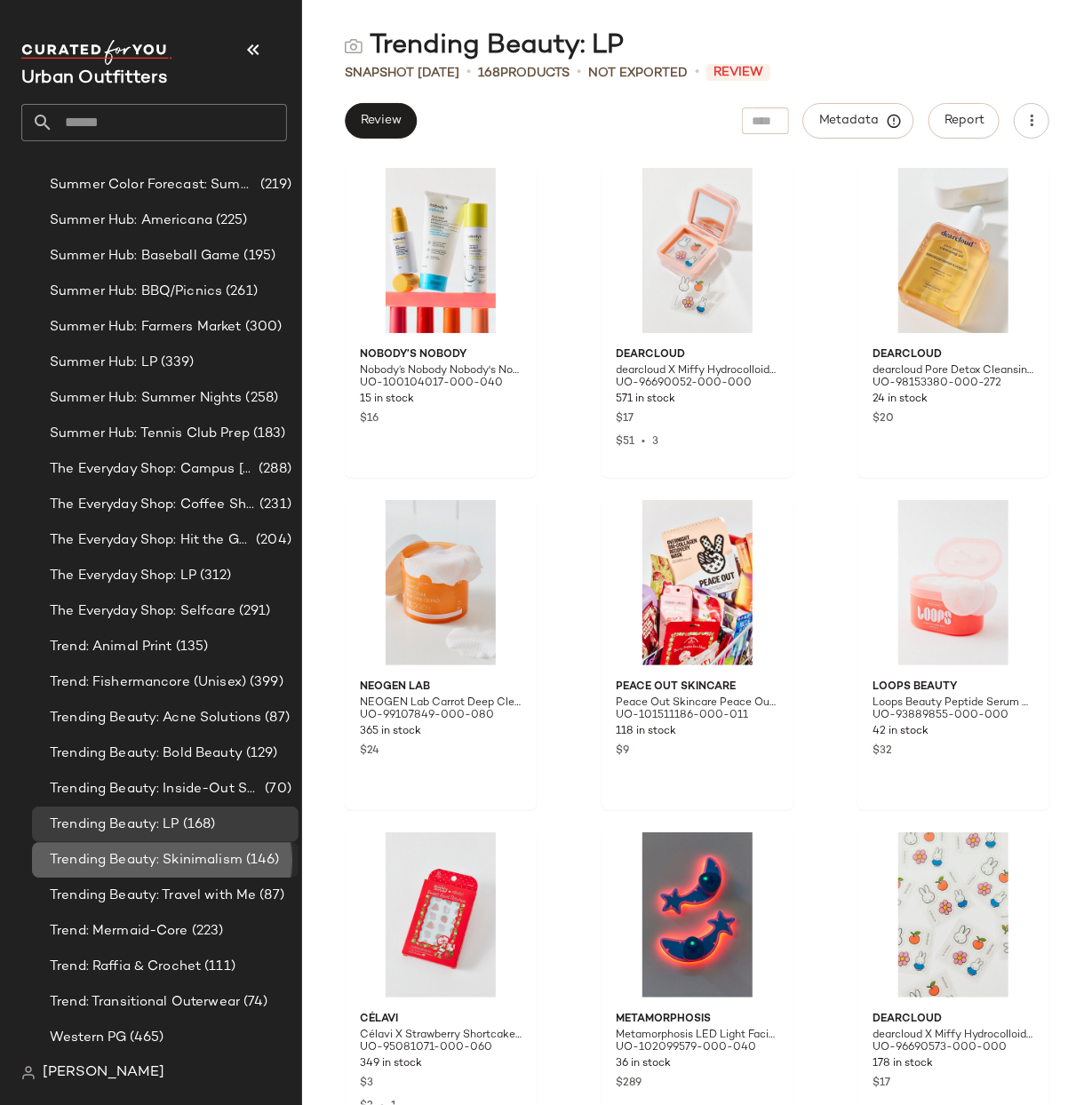 click on "Trending Beauty: Skinimalism" at bounding box center (146, 860) 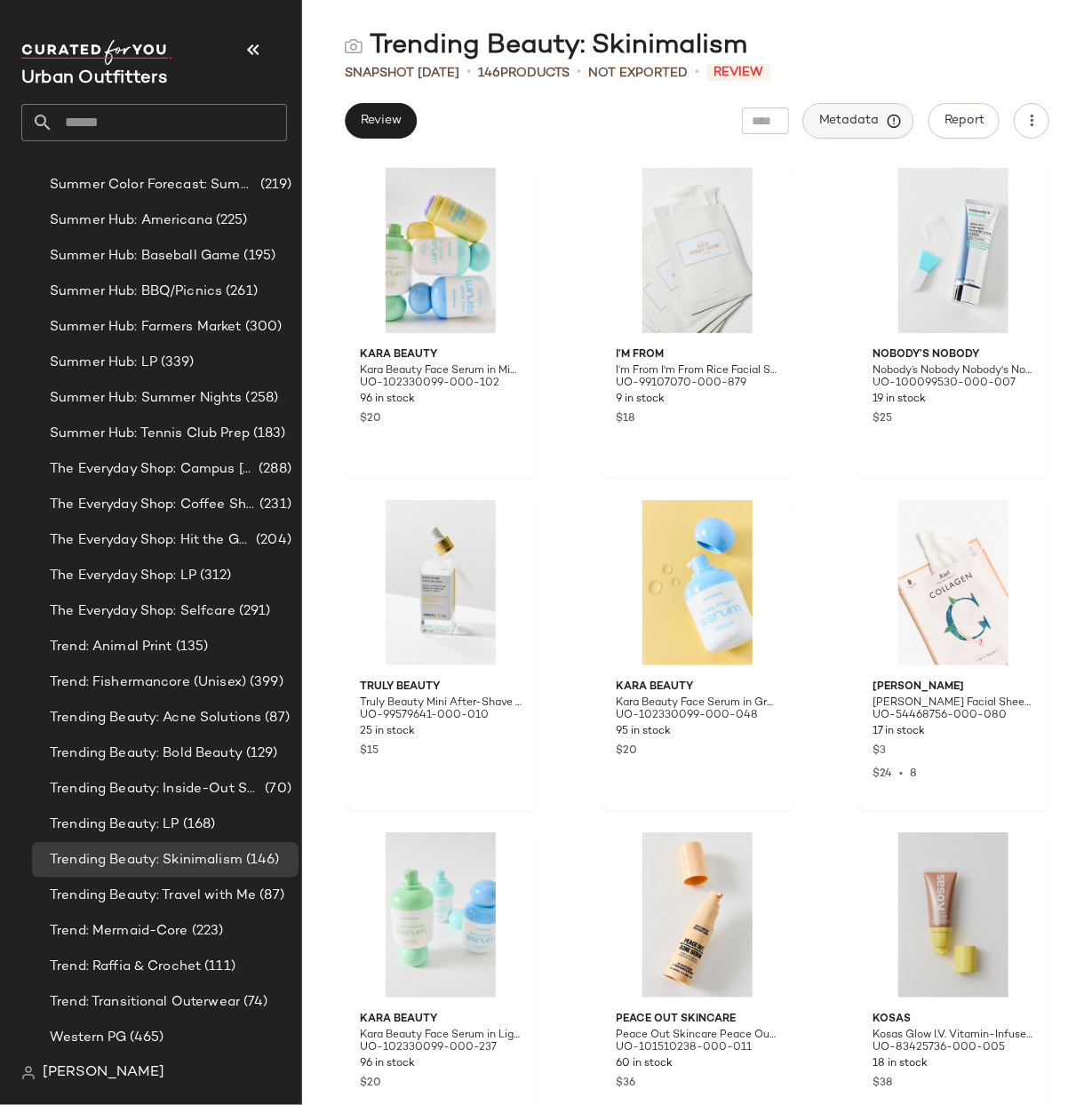 click on "Metadata" 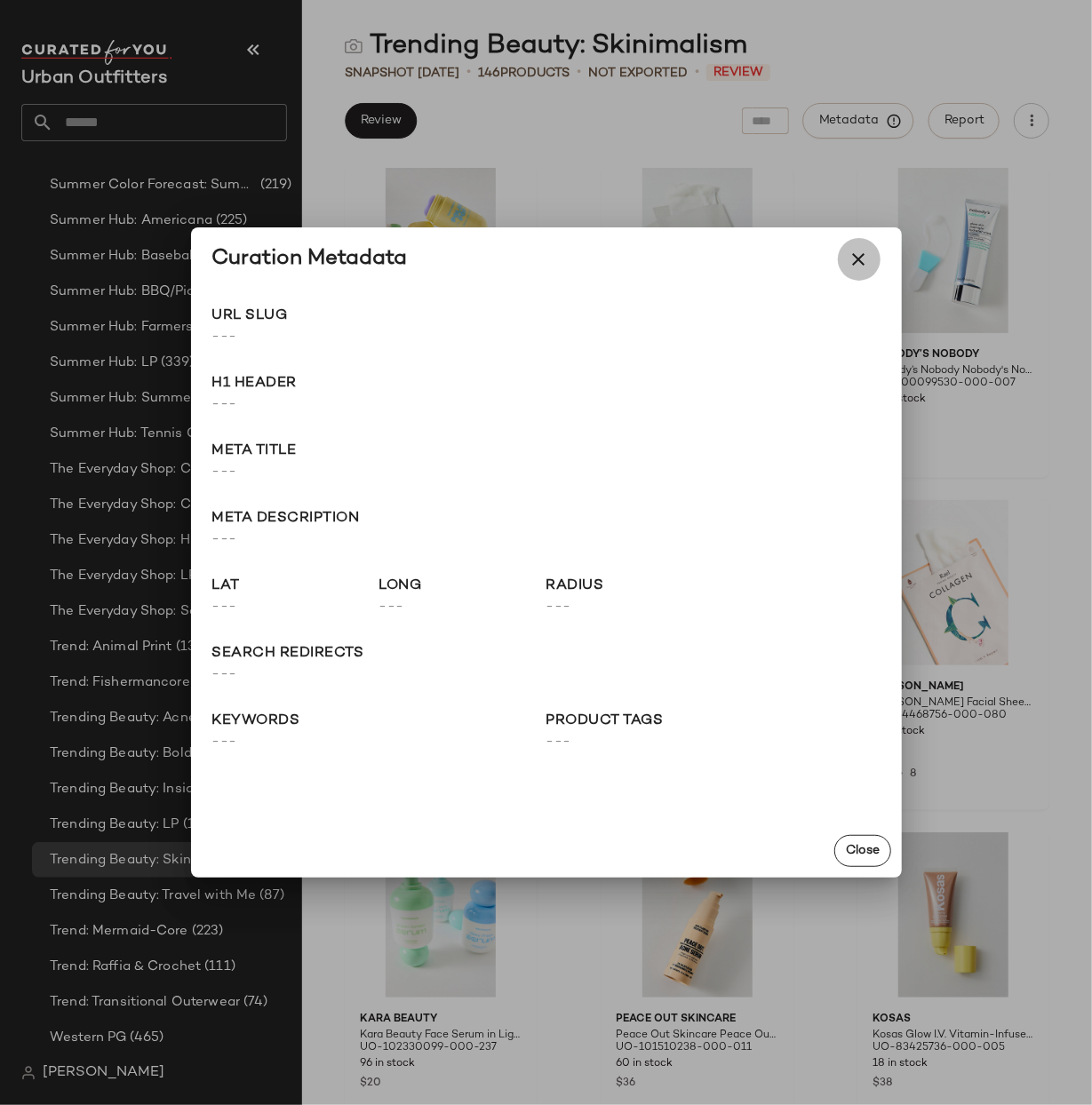 click at bounding box center [859, 259] 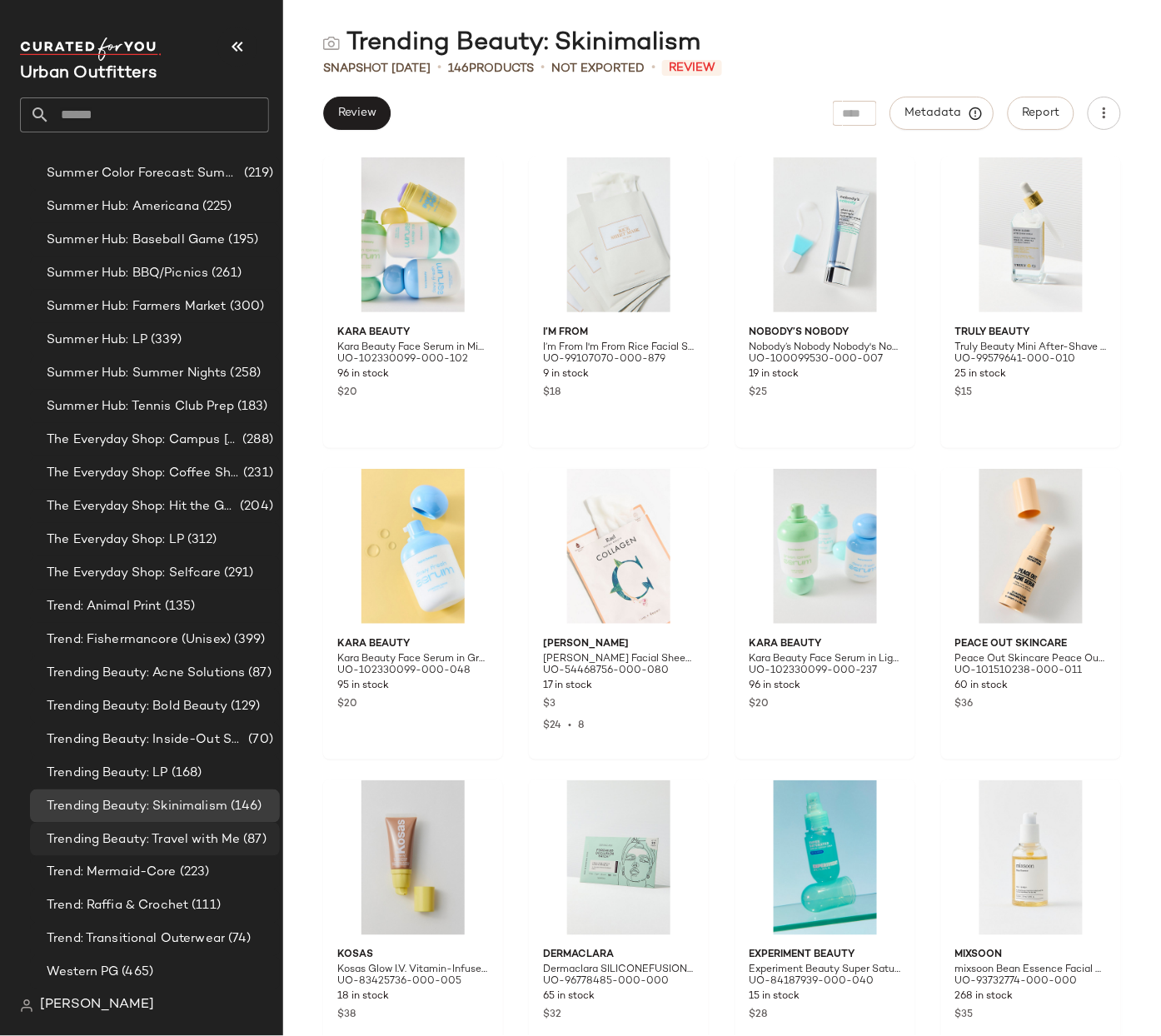 click on "Trending Beauty: Travel with Me" at bounding box center [143, 839] 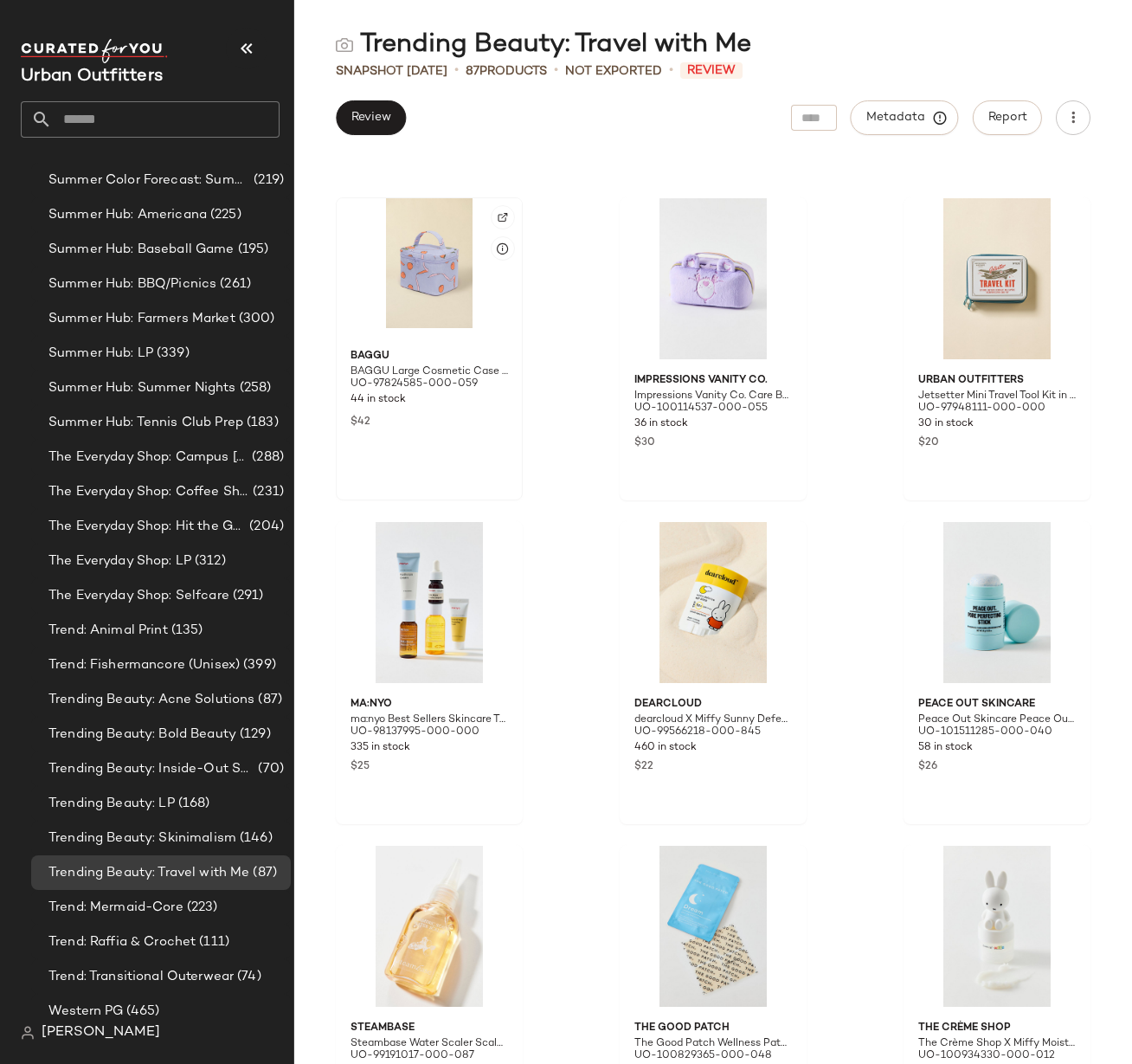 scroll, scrollTop: 1877, scrollLeft: 0, axis: vertical 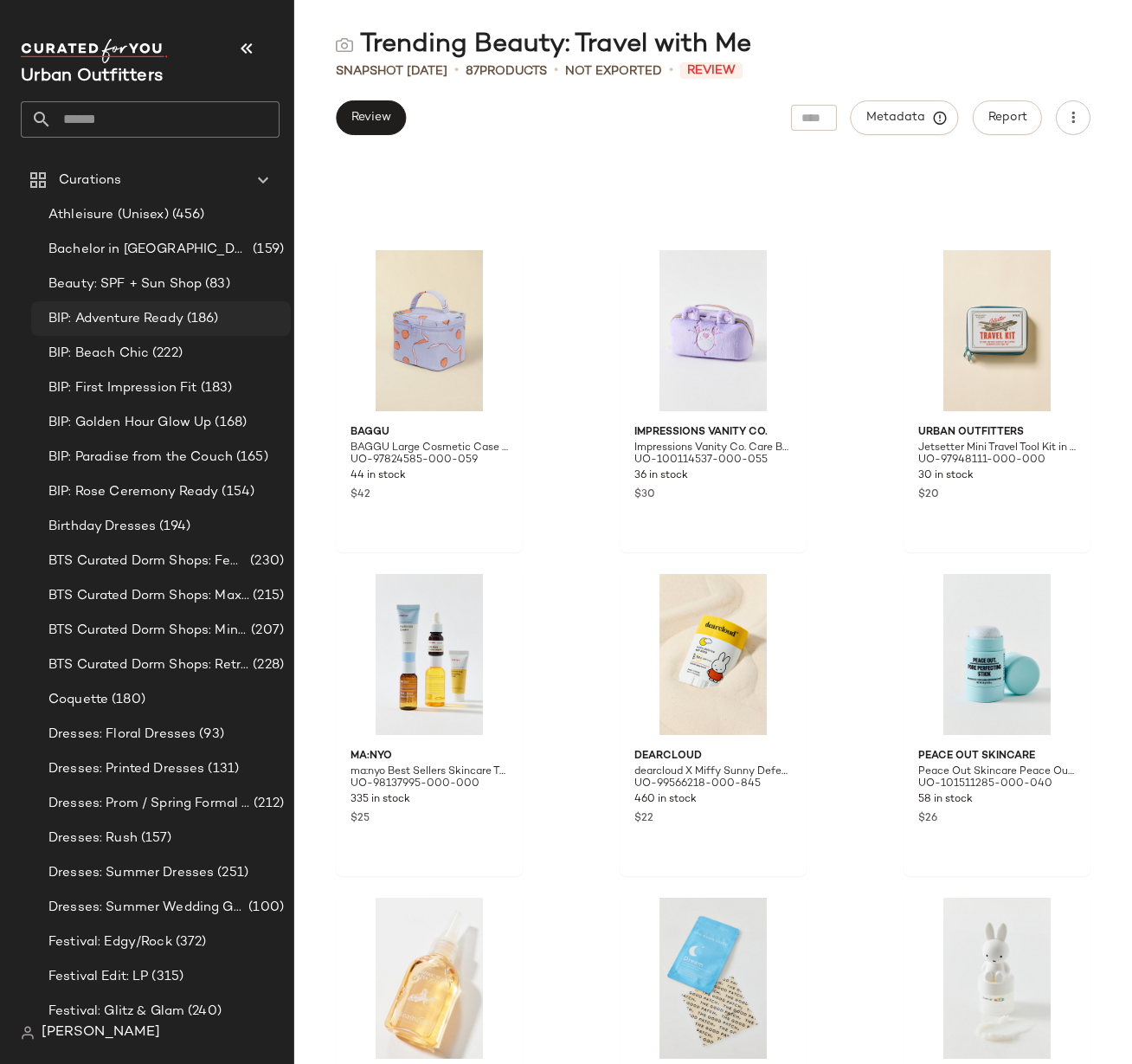 click on "BIP: Adventure Ready" at bounding box center (116, 319) 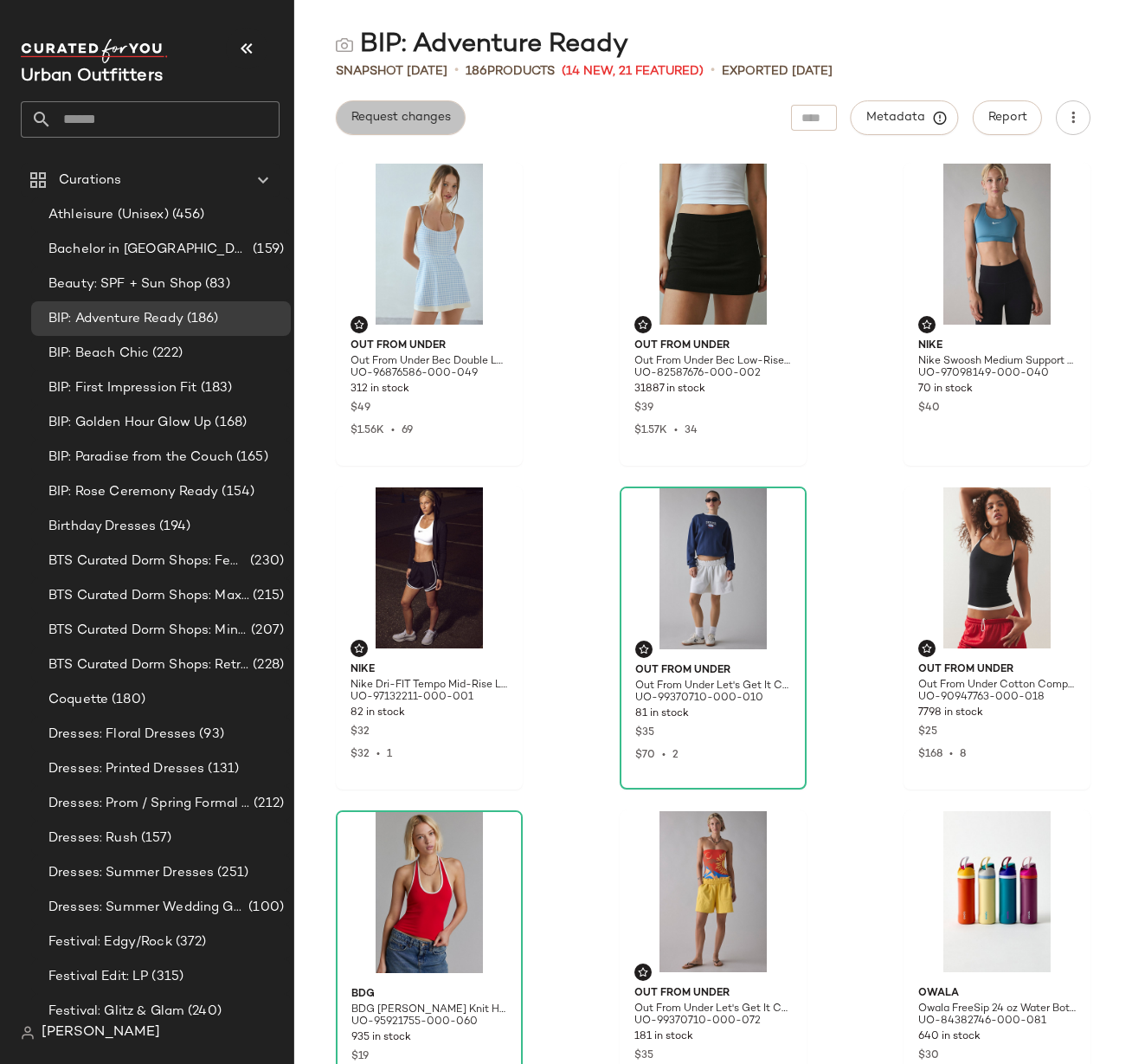 click on "Request changes" at bounding box center [401, 118] 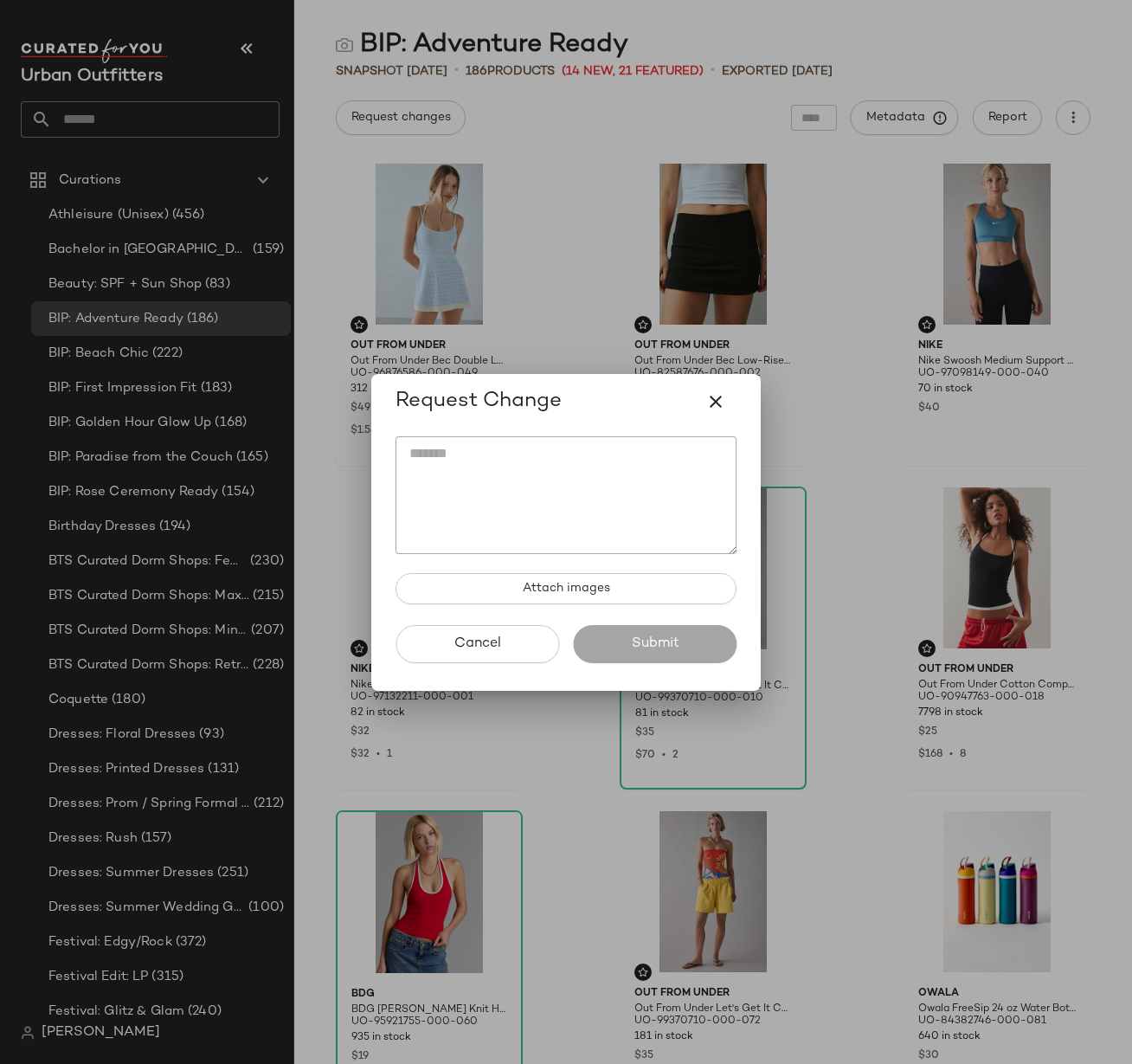 click at bounding box center [566, 532] 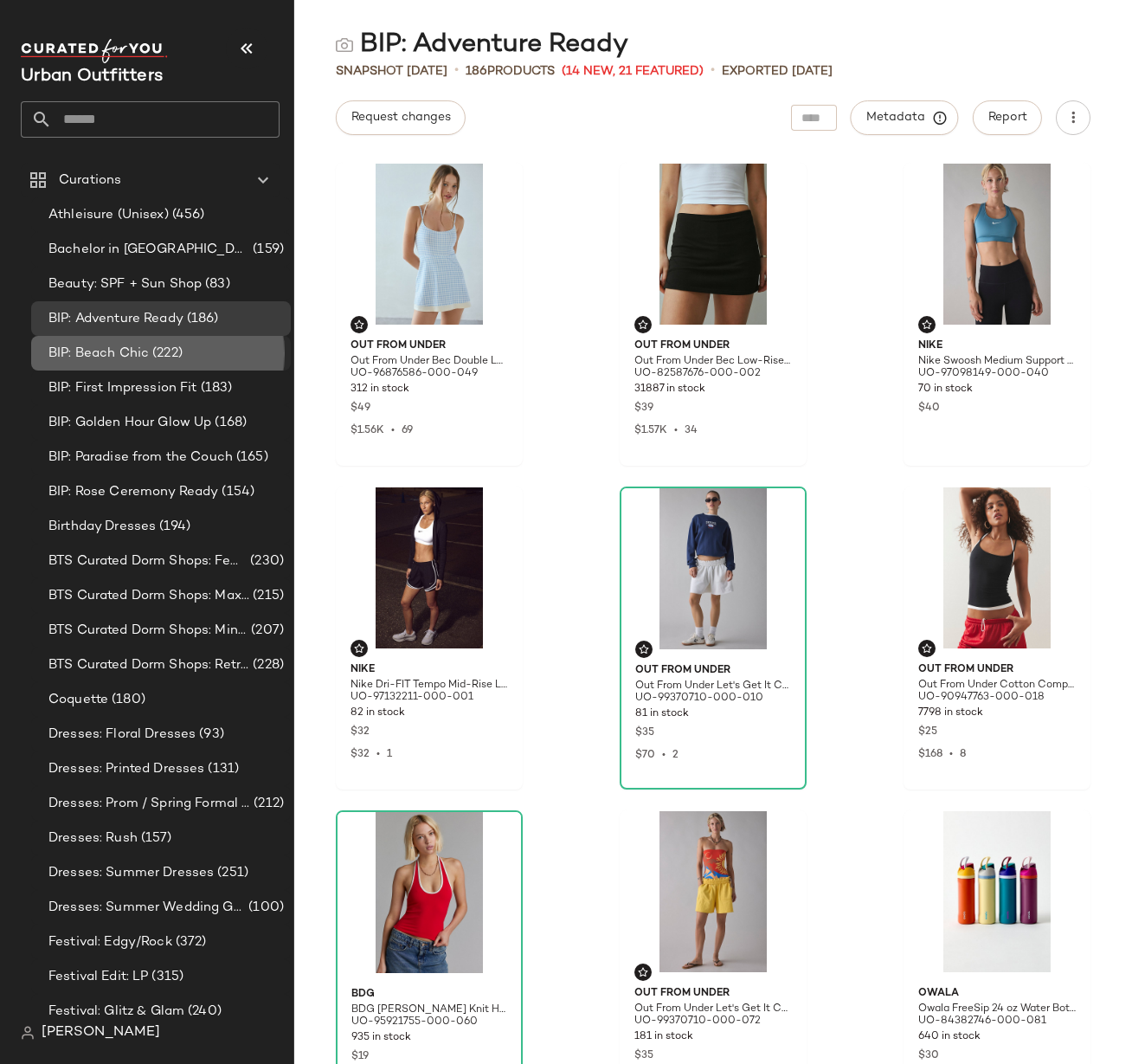 click on "BIP: Beach Chic" at bounding box center [99, 353] 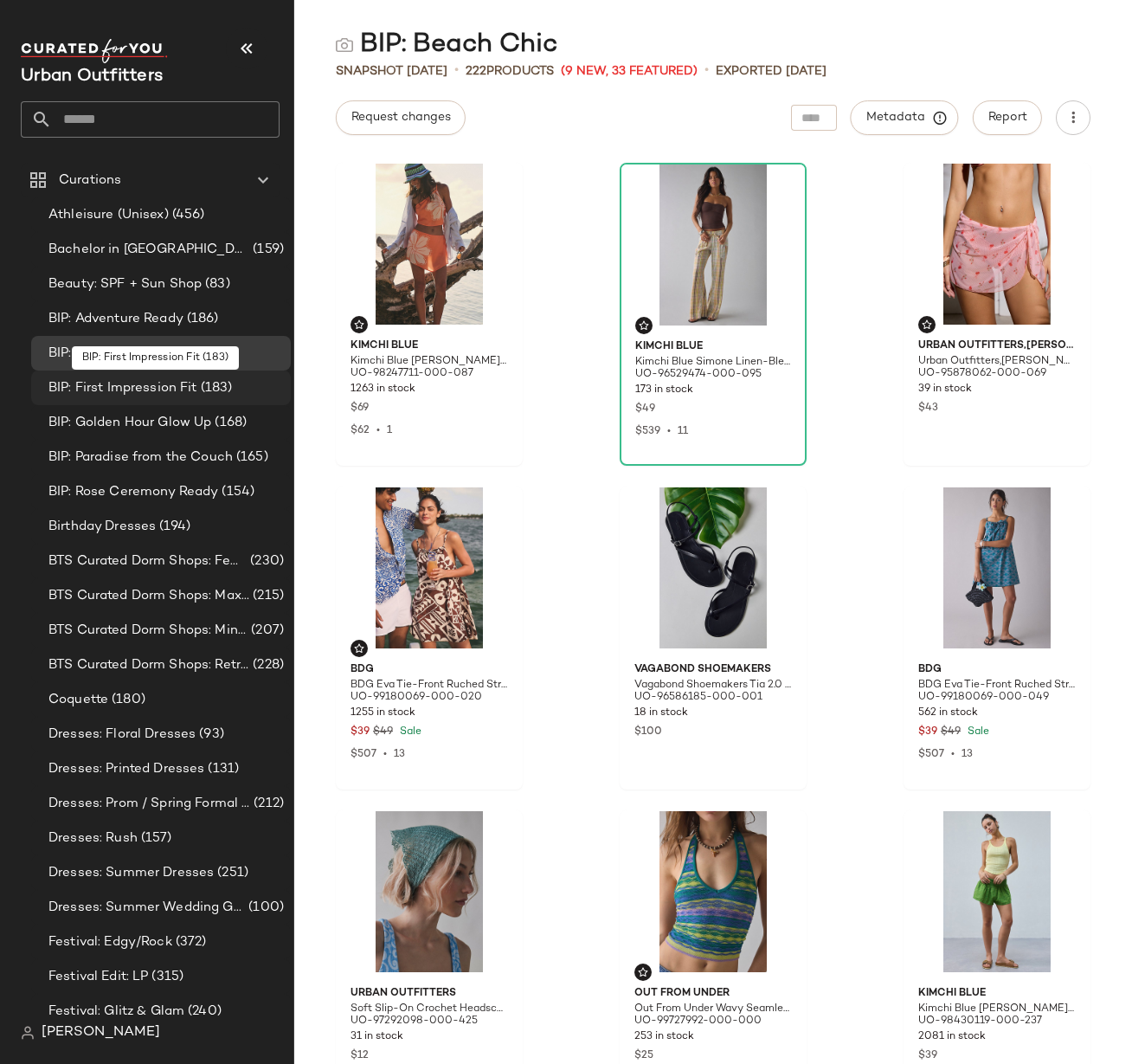 click on "BIP: First Impression Fit" at bounding box center (123, 388) 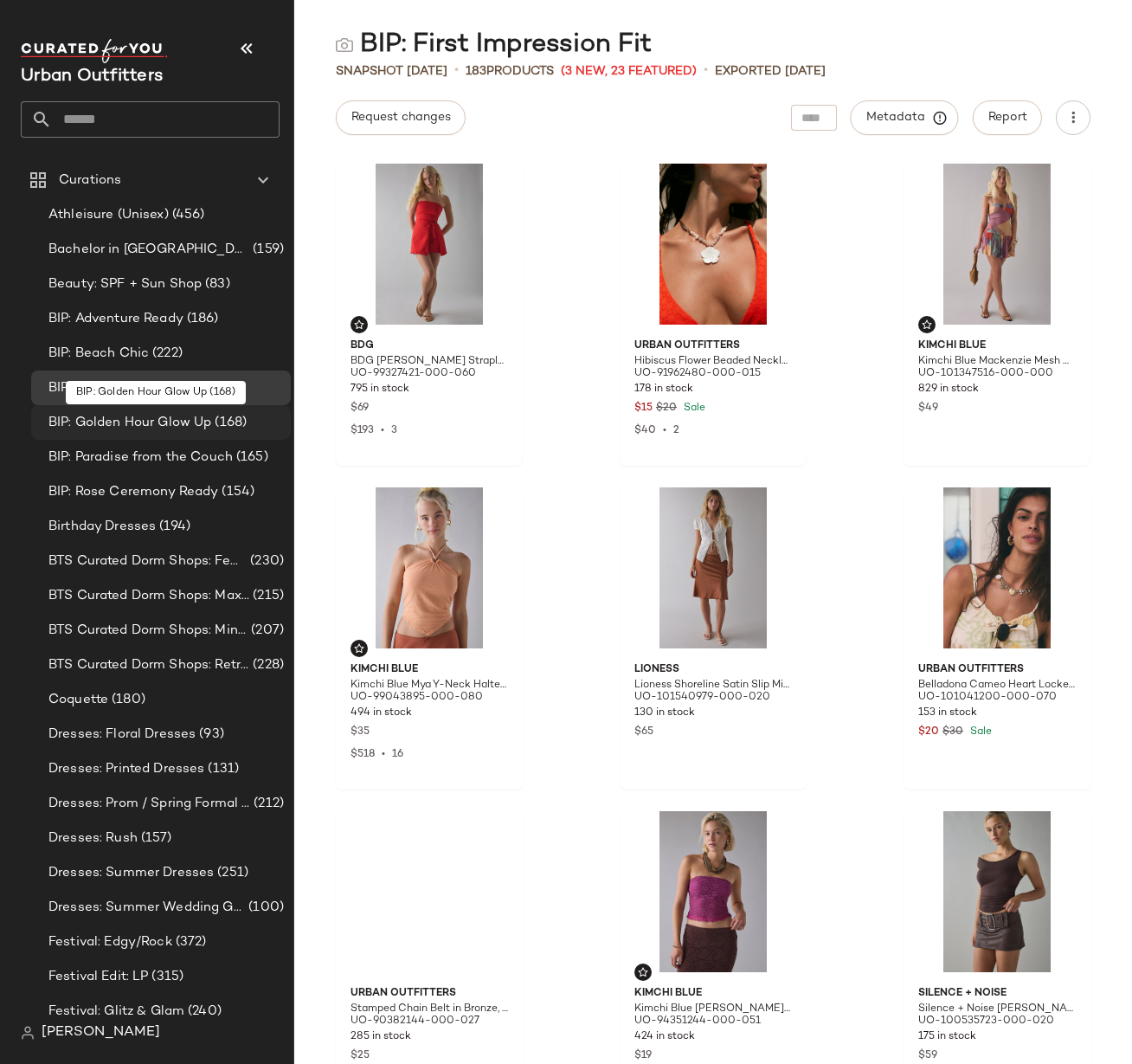 click on "BIP: Golden Hour Glow Up" at bounding box center [130, 422] 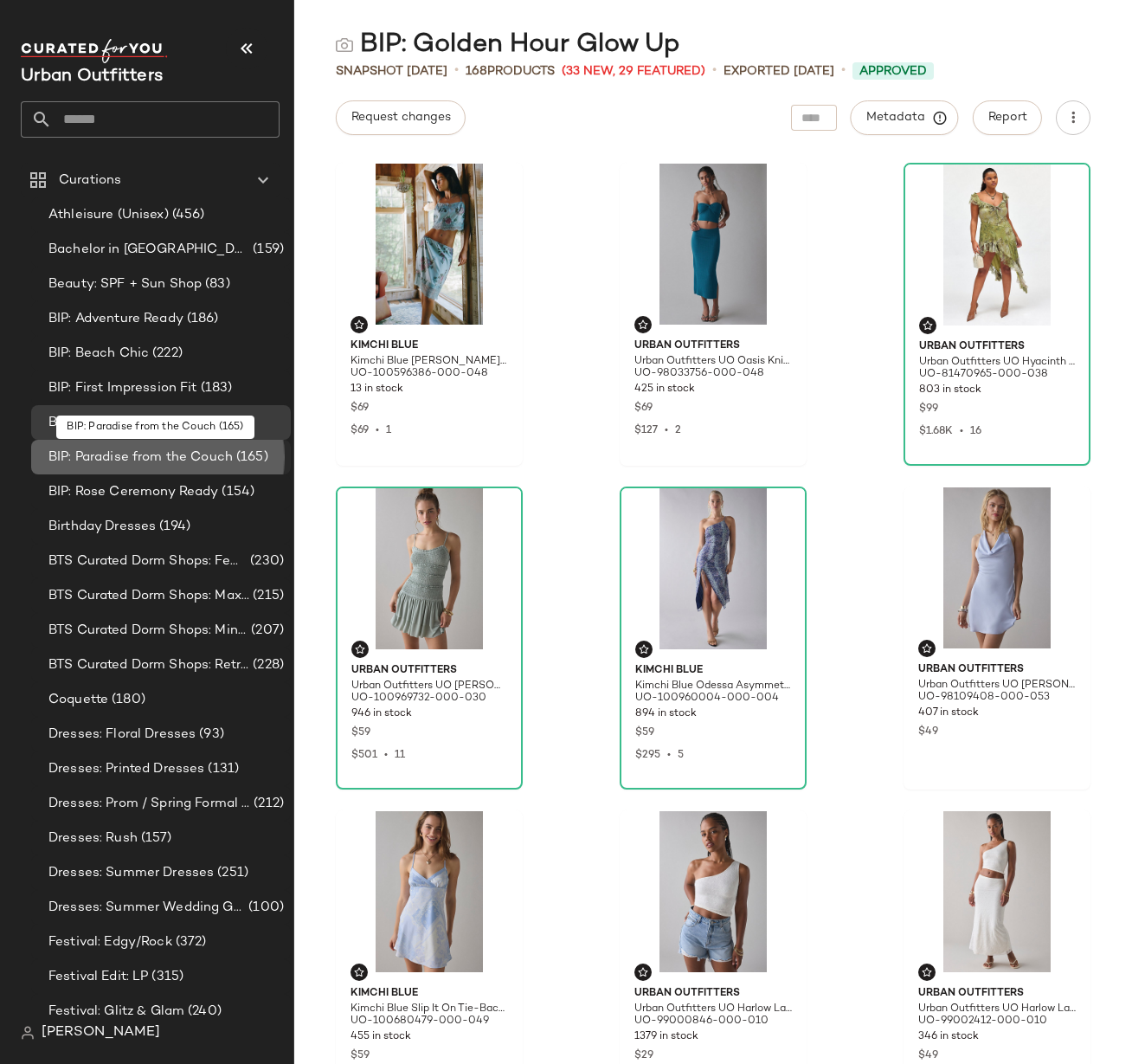click on "BIP: Paradise from the Couch" at bounding box center [140, 457] 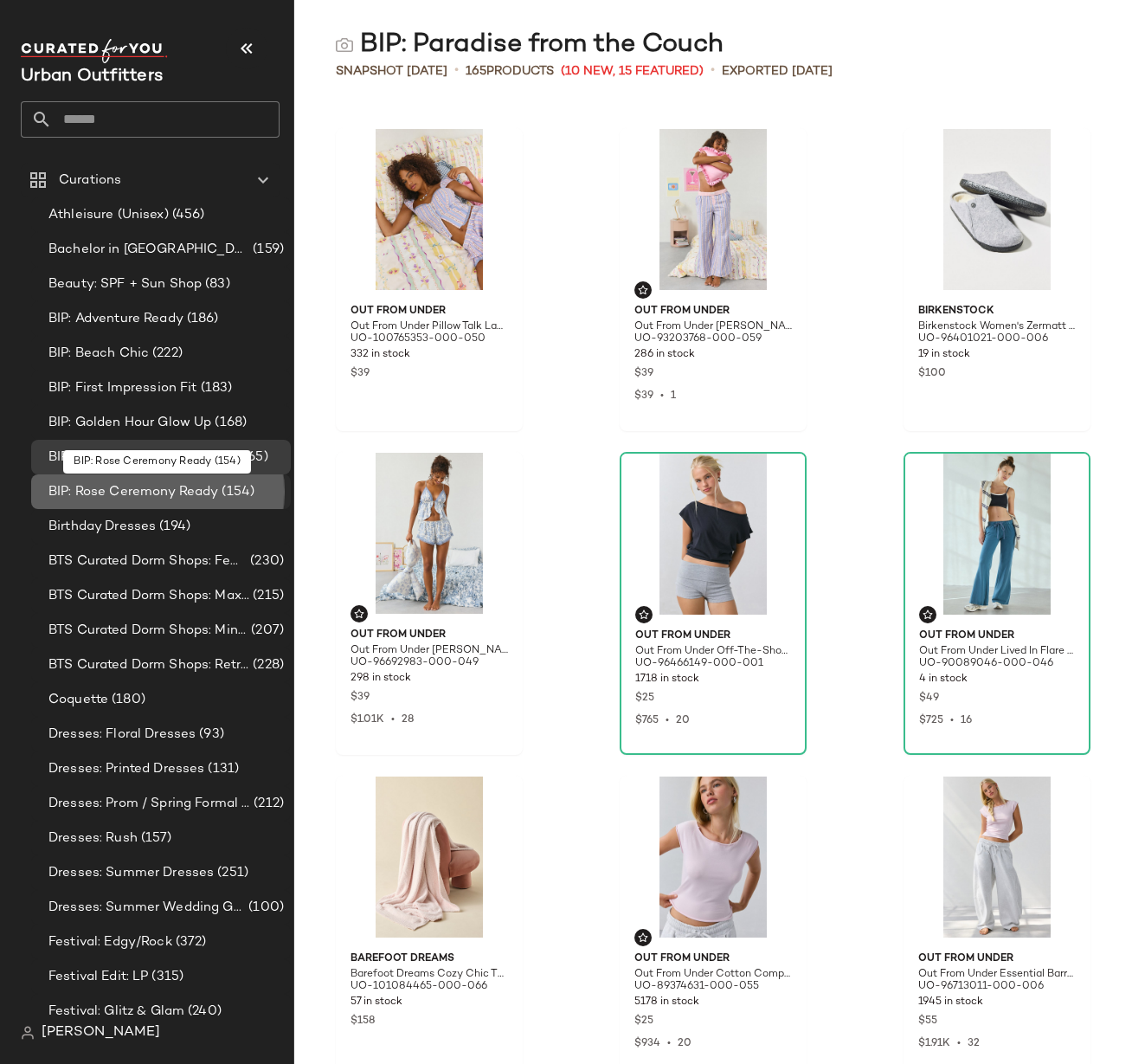 click on "BIP: Rose Ceremony Ready" at bounding box center (133, 492) 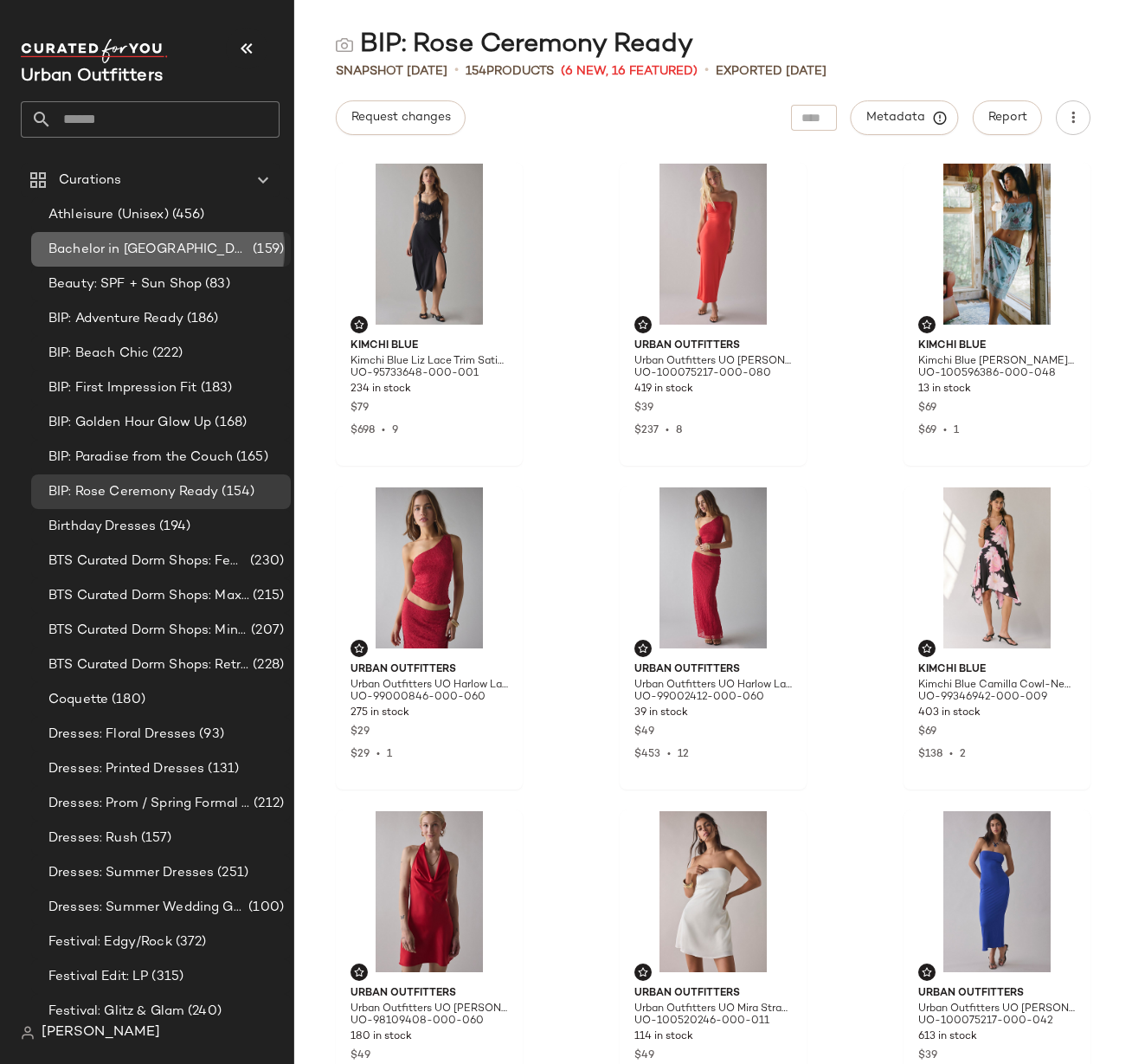 click on "Bachelor in [GEOGRAPHIC_DATA]: LP" at bounding box center [149, 249] 